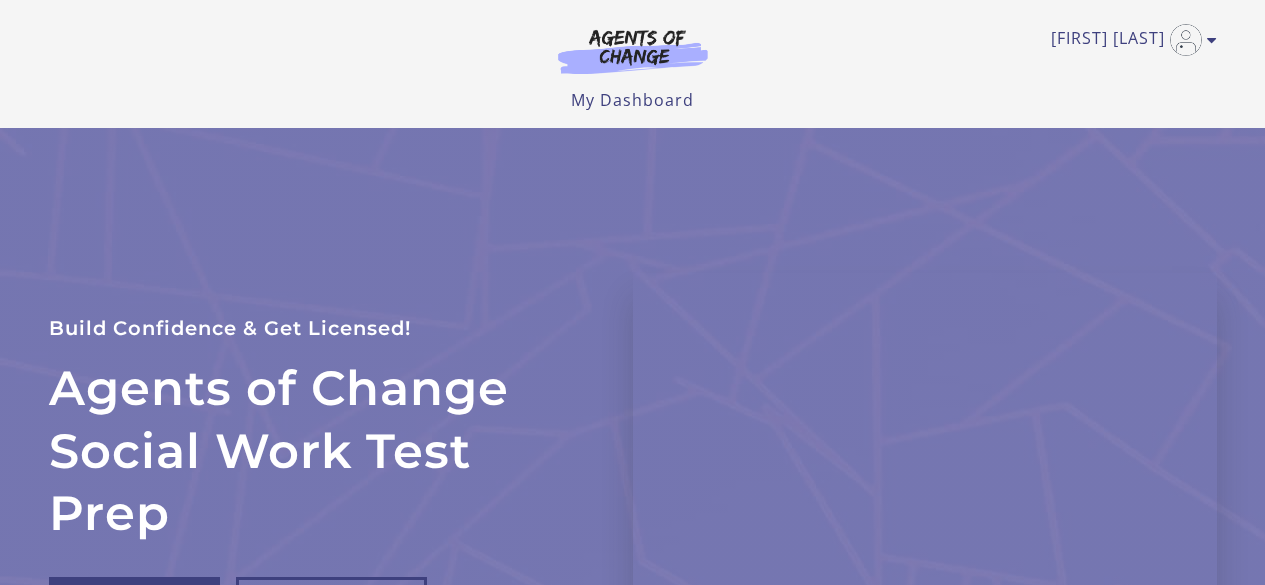 scroll, scrollTop: 0, scrollLeft: 0, axis: both 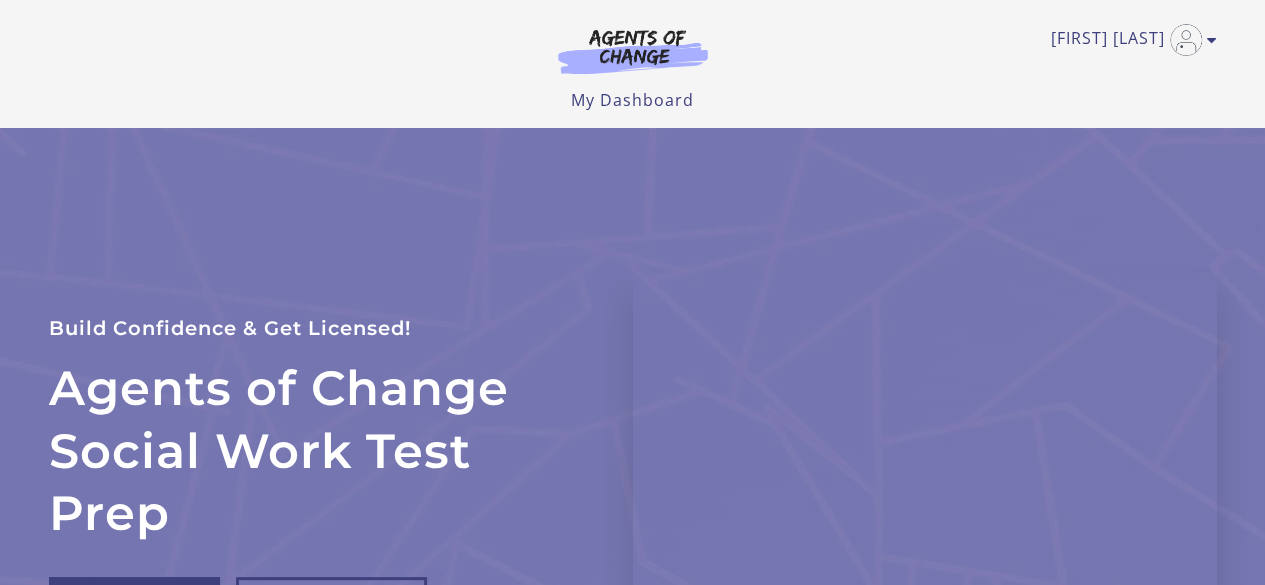 click at bounding box center (1212, 40) 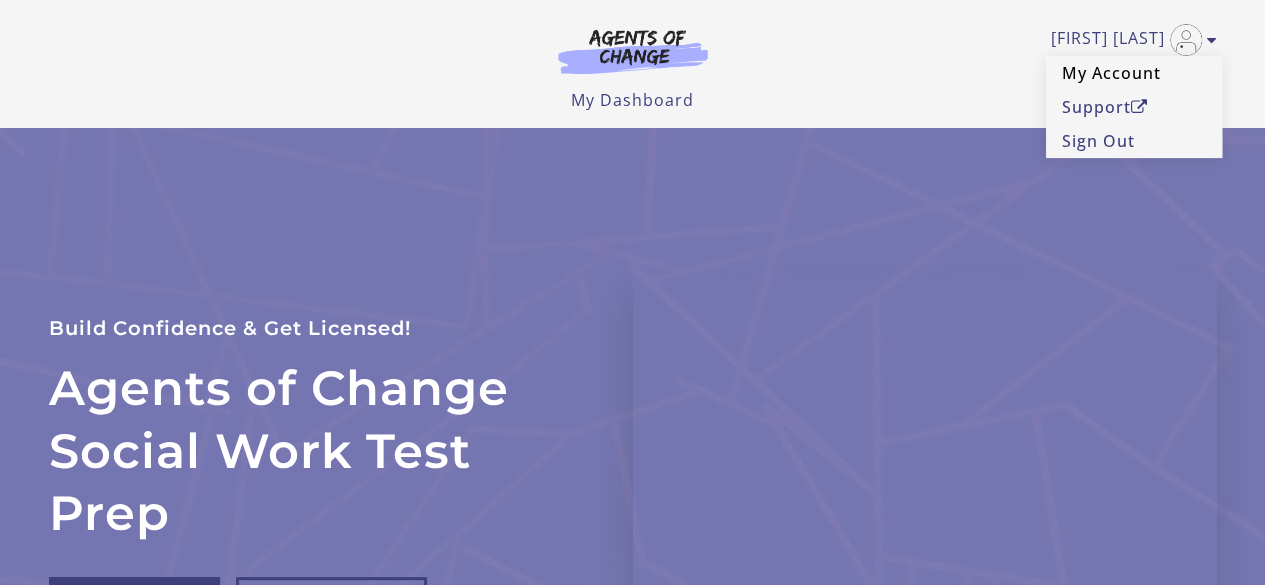 click on "My Account" at bounding box center (1134, 73) 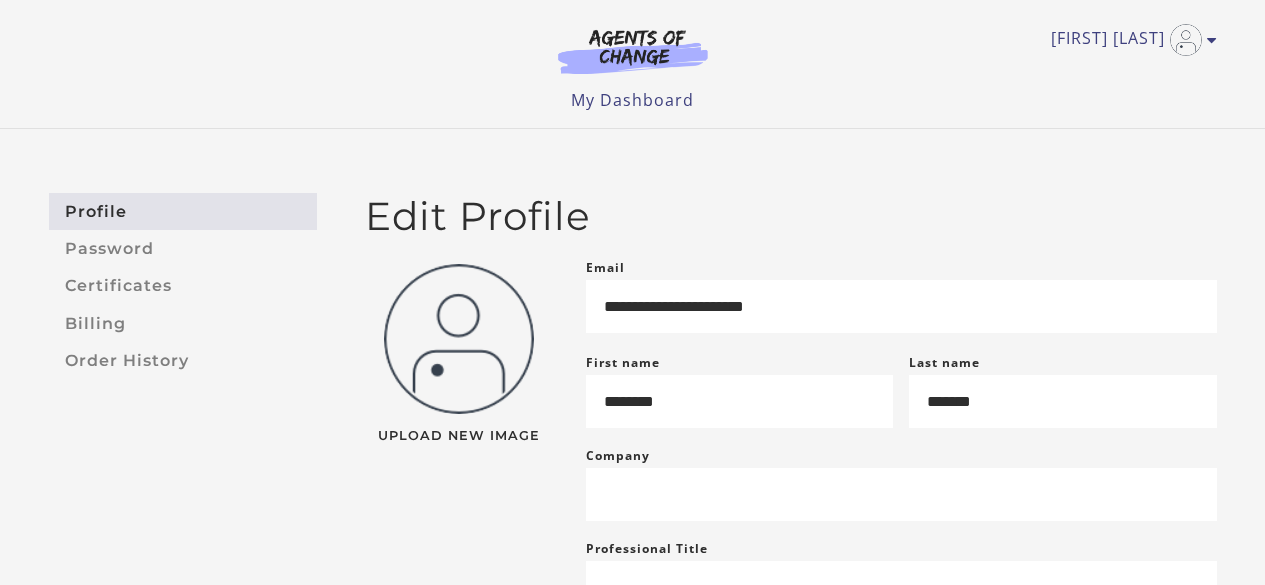 scroll, scrollTop: 0, scrollLeft: 0, axis: both 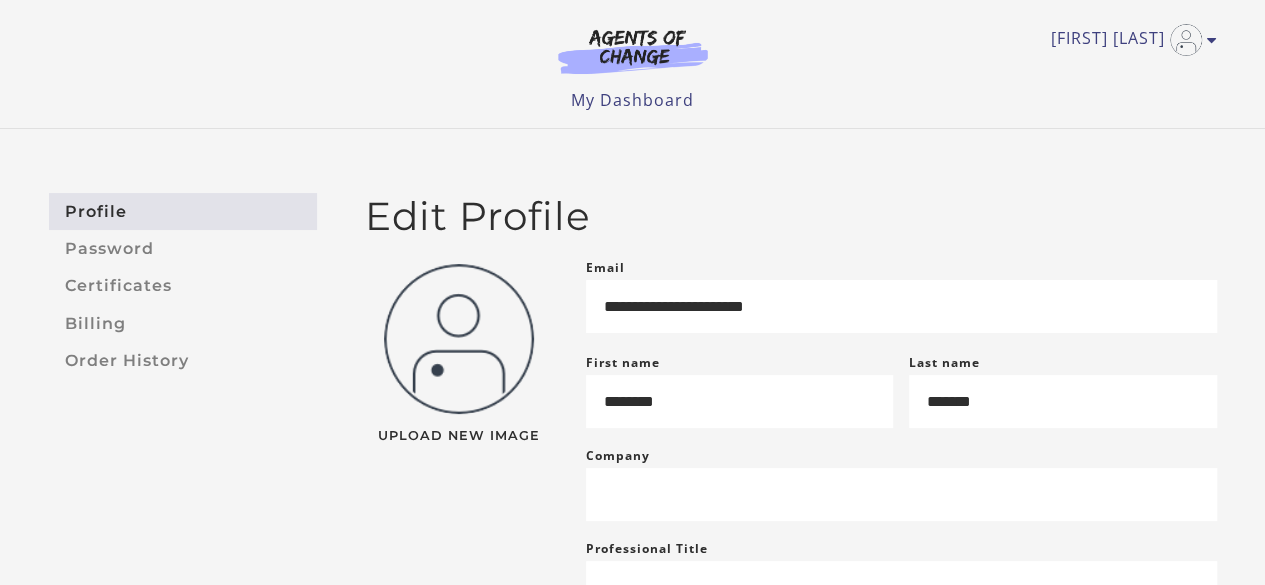 click at bounding box center (633, 51) 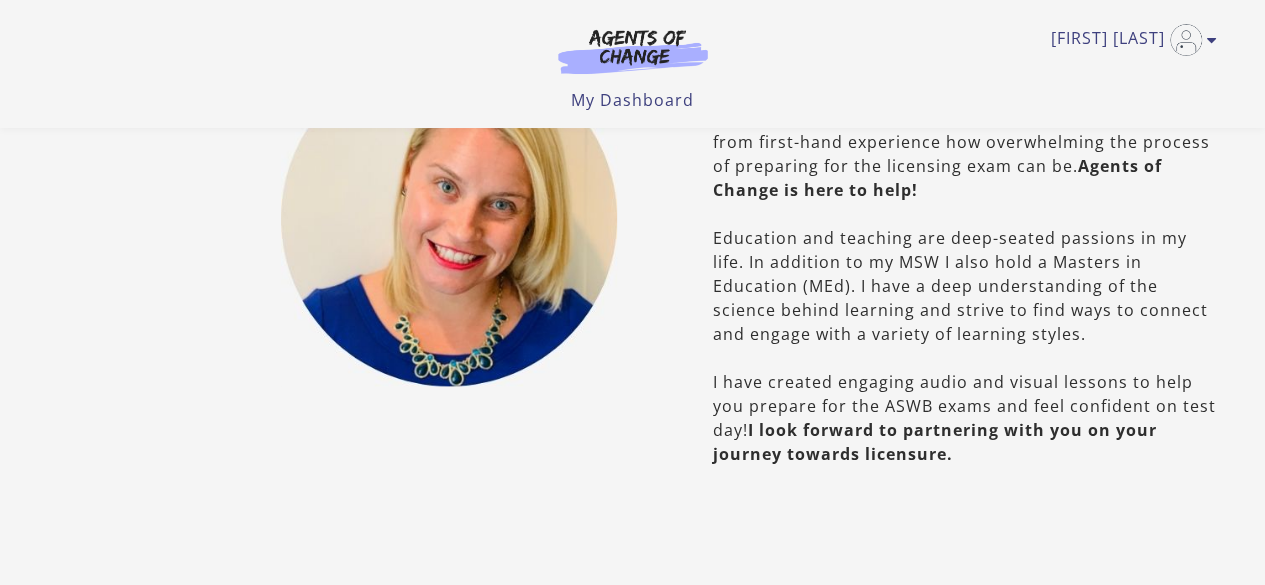 scroll, scrollTop: 0, scrollLeft: 0, axis: both 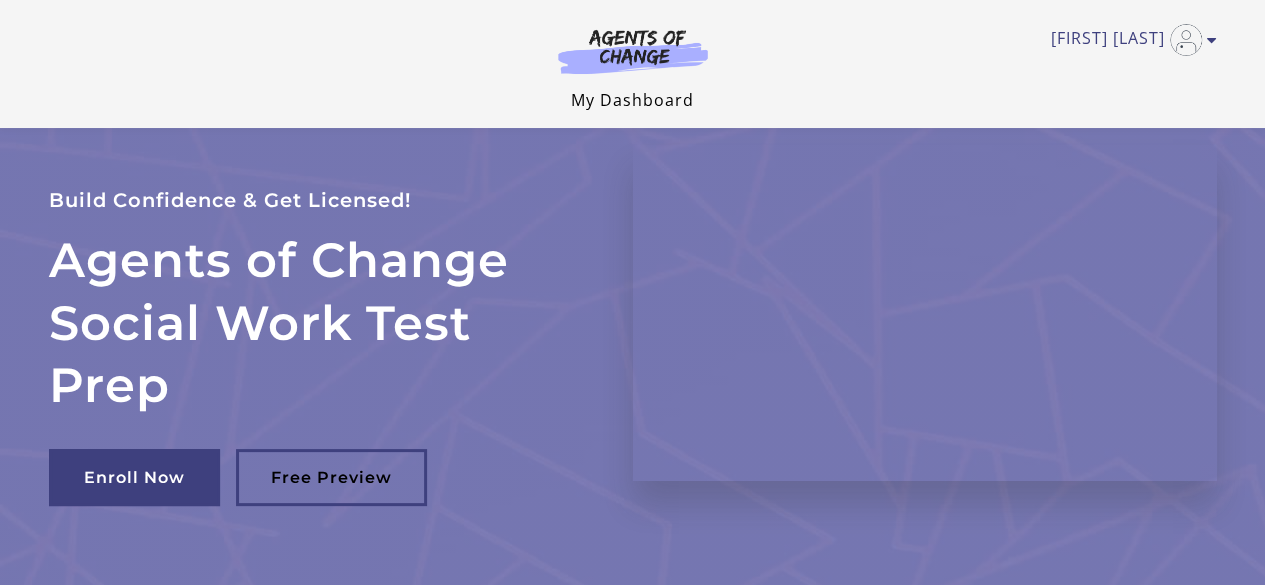 click on "My Dashboard" at bounding box center [632, 100] 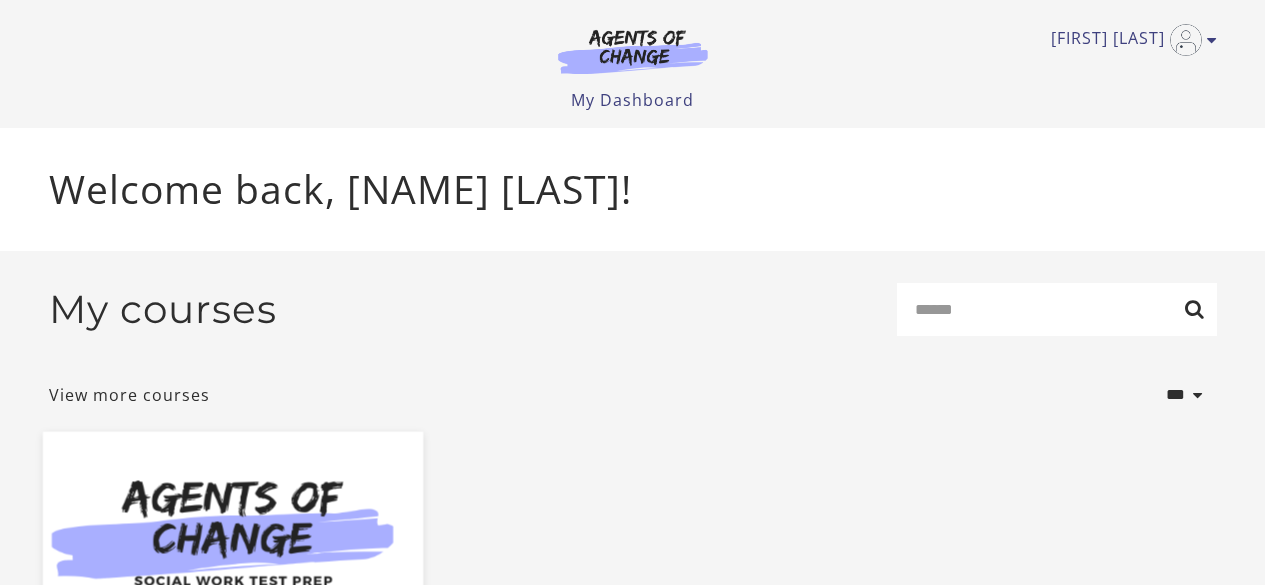 scroll, scrollTop: 0, scrollLeft: 0, axis: both 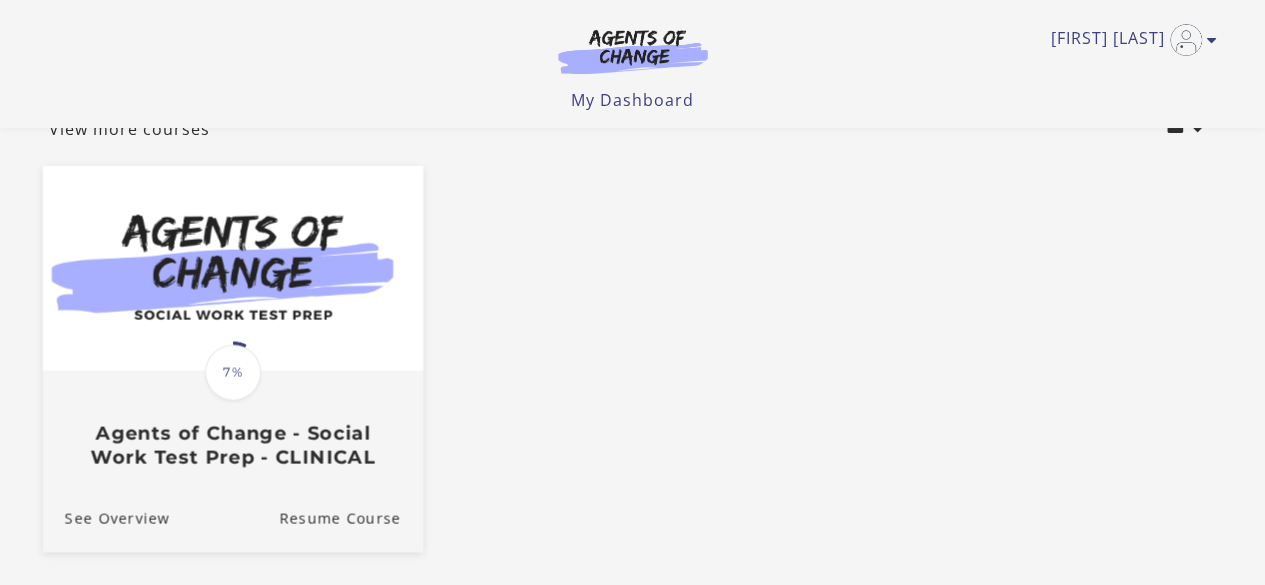 click on "Translation missing: en.liquid.partials.dashboard_course_card.progress_description: 7%
7%
Agents of Change - Social Work Test Prep - CLINICAL" at bounding box center (232, 420) 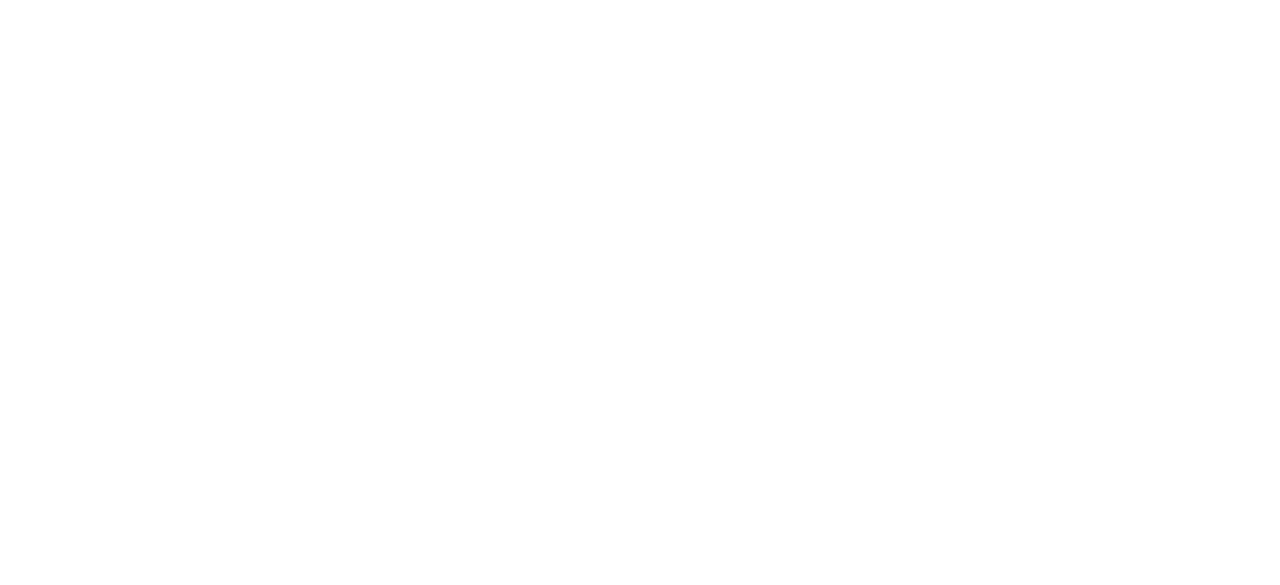 scroll, scrollTop: 0, scrollLeft: 0, axis: both 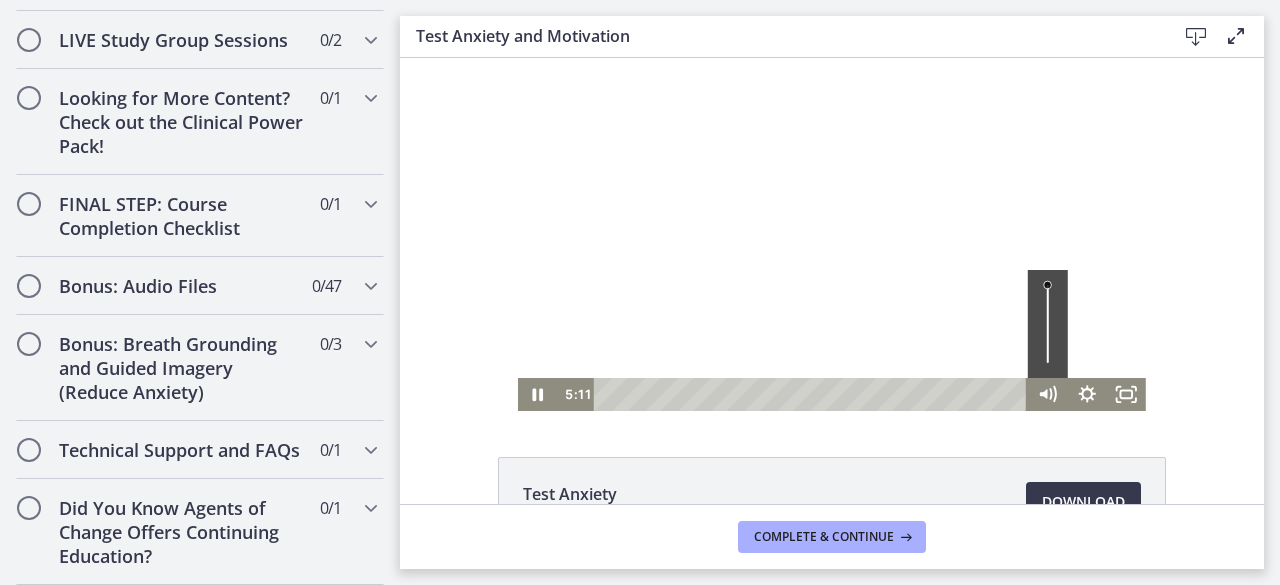 click at bounding box center [1047, 324] 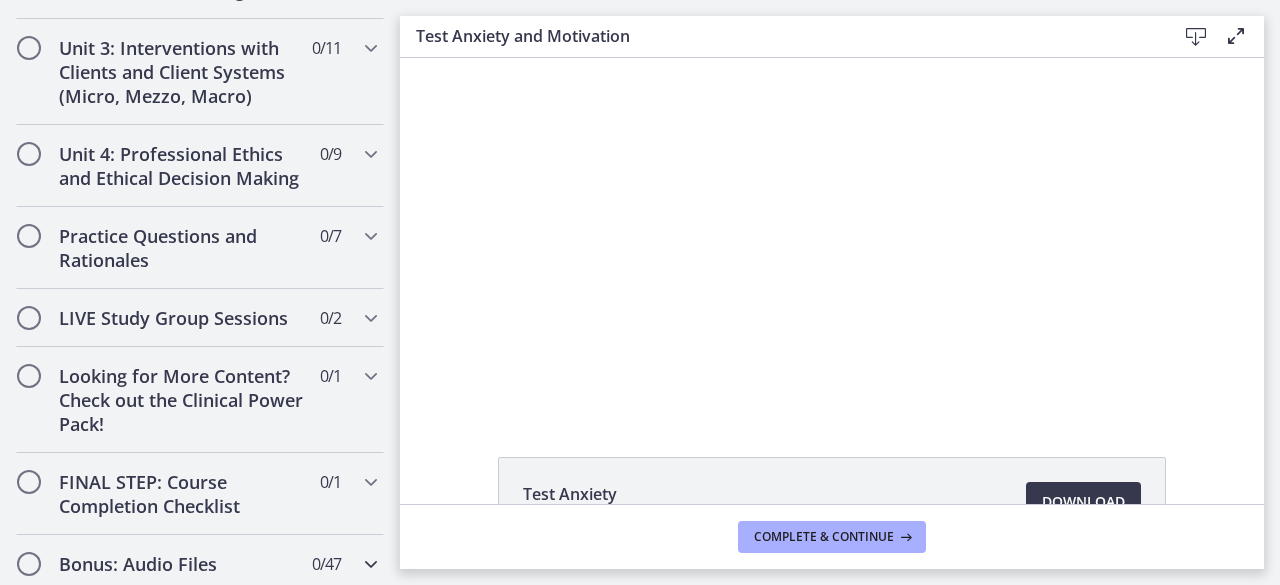 scroll, scrollTop: 1549, scrollLeft: 0, axis: vertical 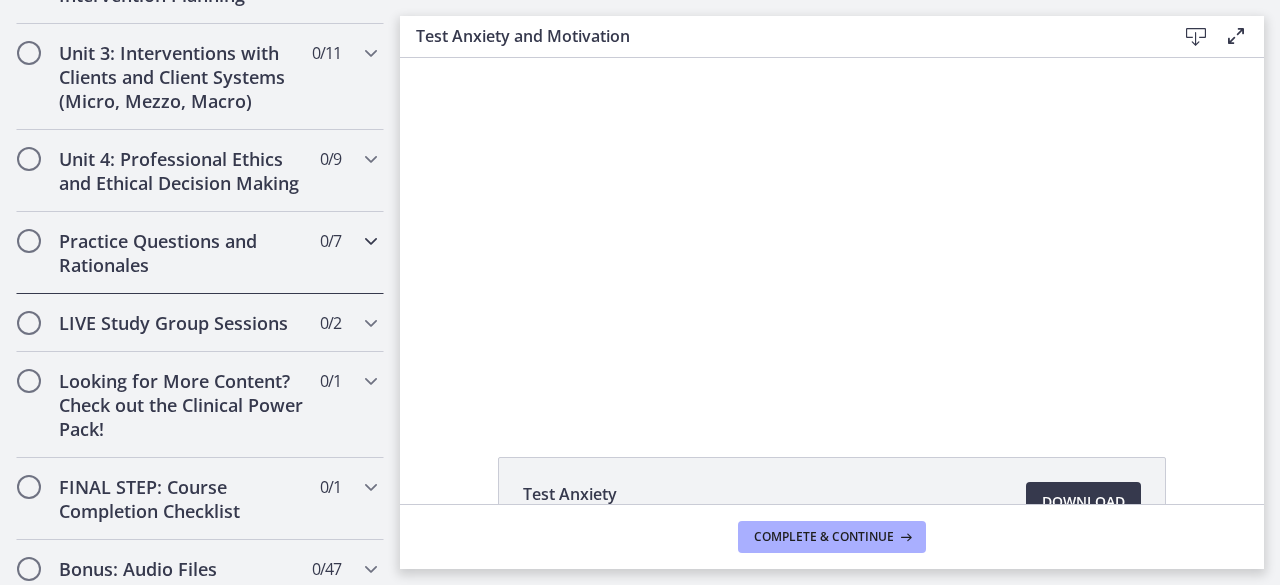 click on "Practice Questions and Rationales" at bounding box center (181, 253) 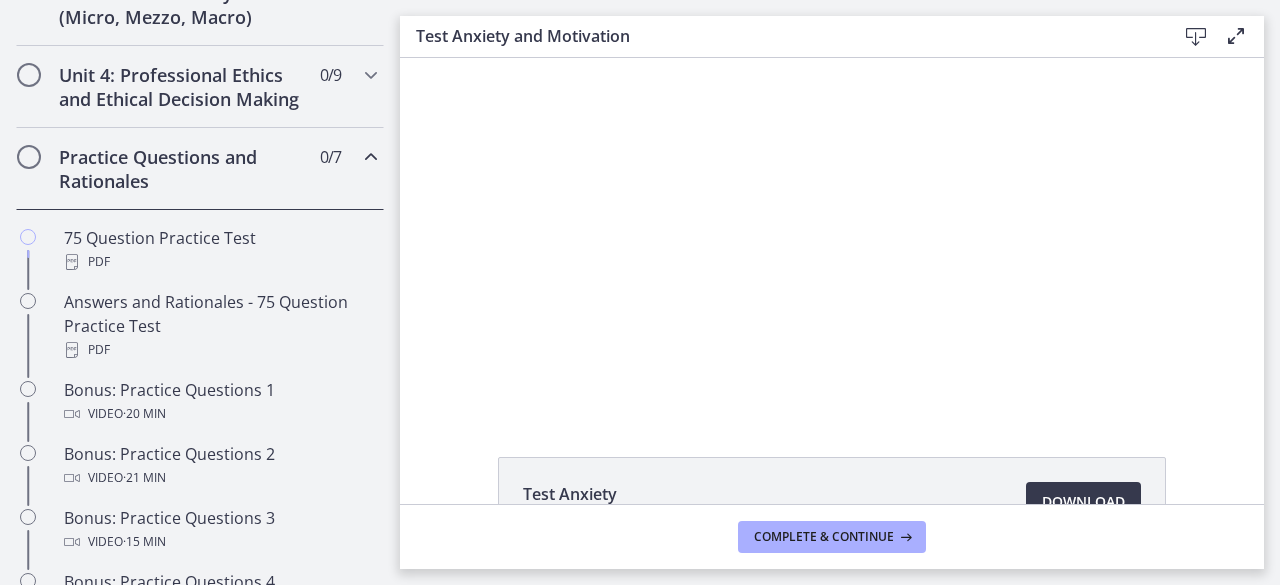 scroll, scrollTop: 839, scrollLeft: 0, axis: vertical 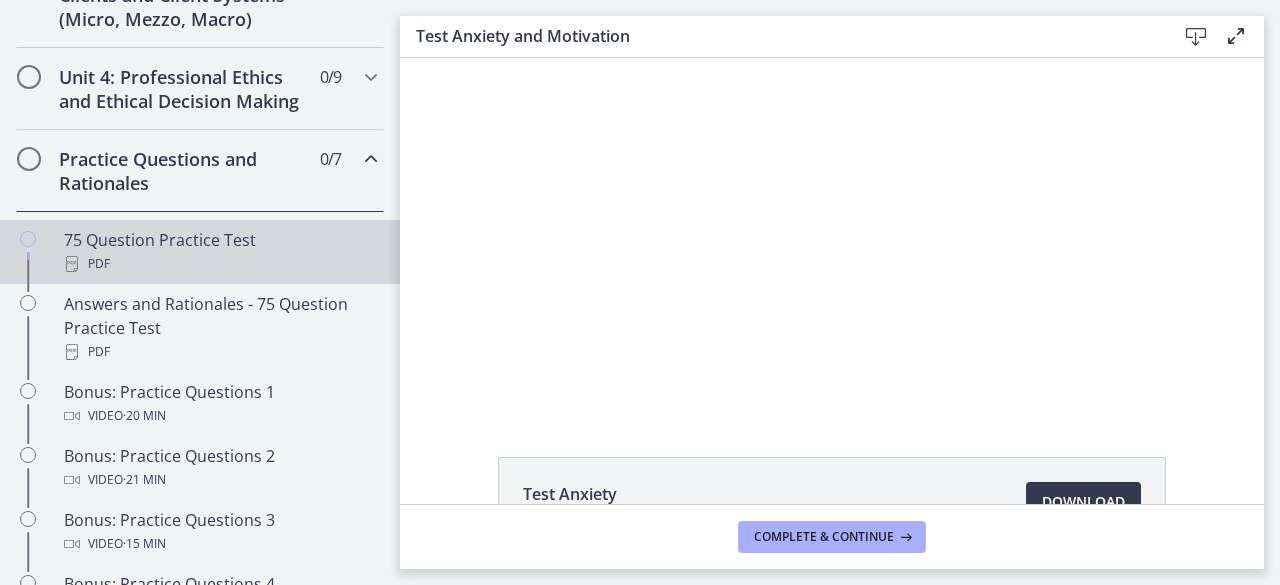click on "75 Question Practice Test
PDF" at bounding box center (220, 252) 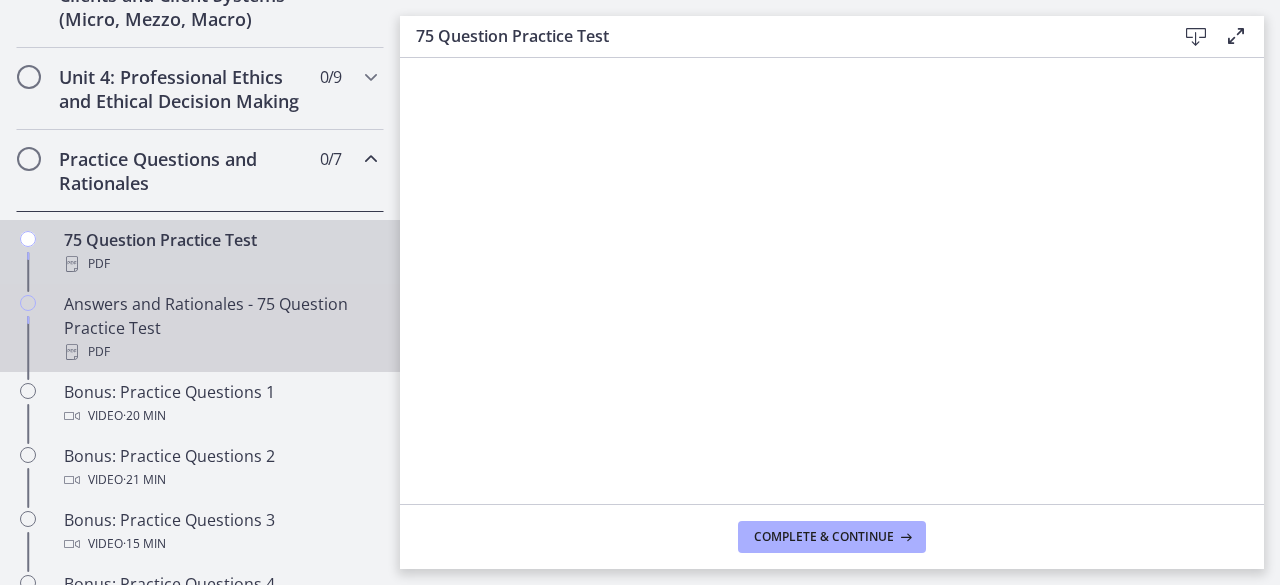 click on "Answers and Rationales - 75 Question Practice Test
PDF" at bounding box center [220, 328] 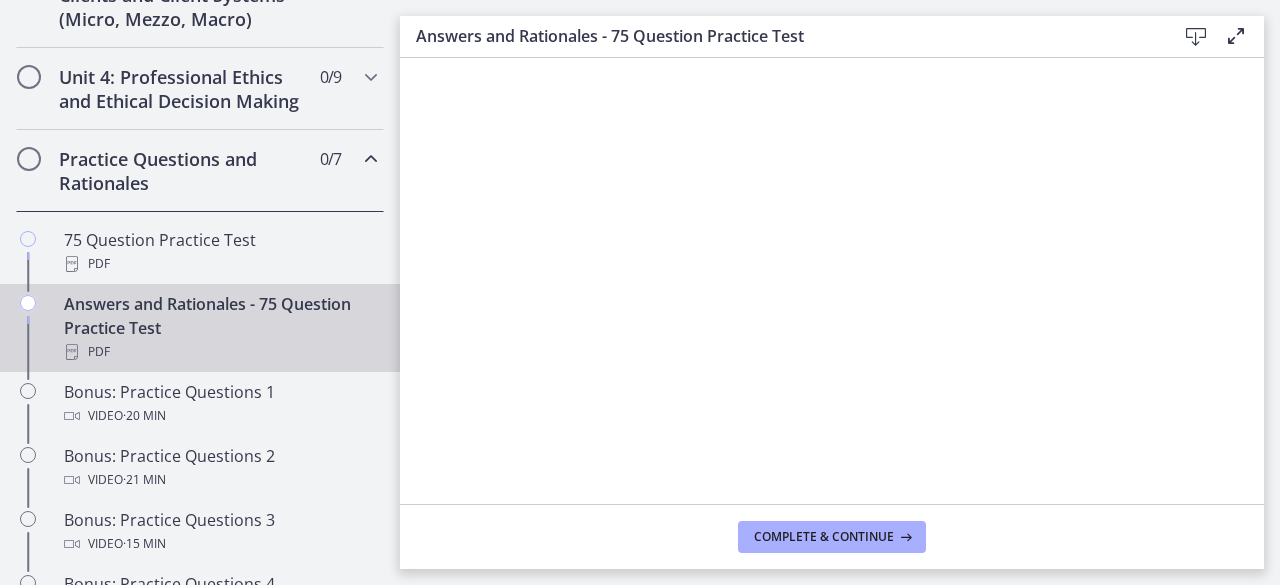 click at bounding box center (1196, 37) 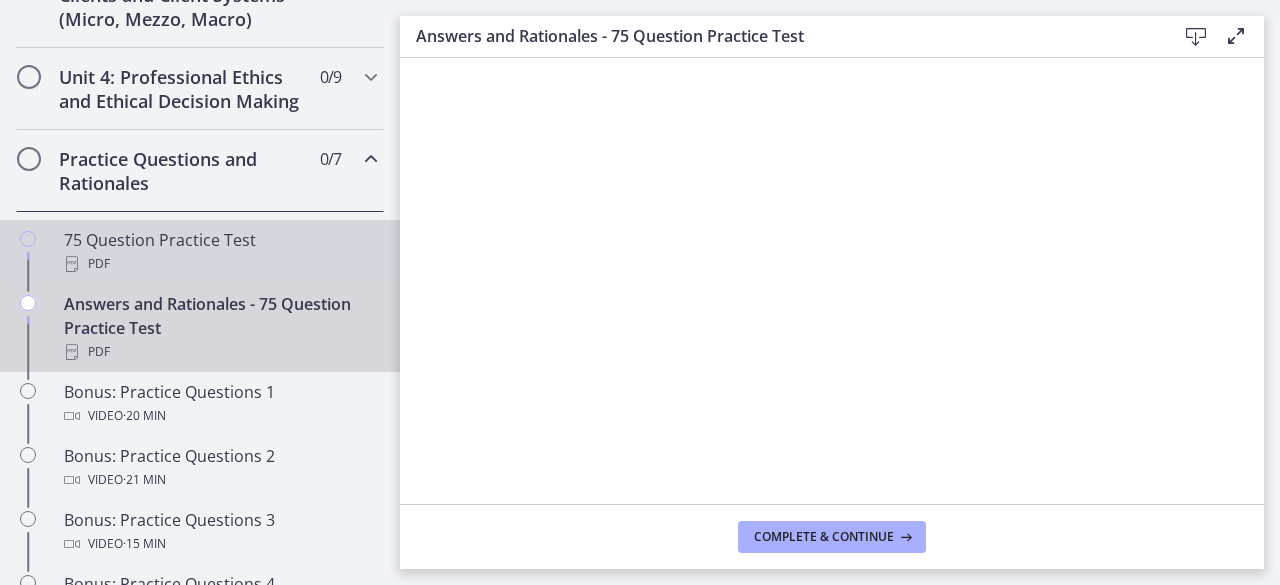 click on "PDF" at bounding box center (220, 264) 